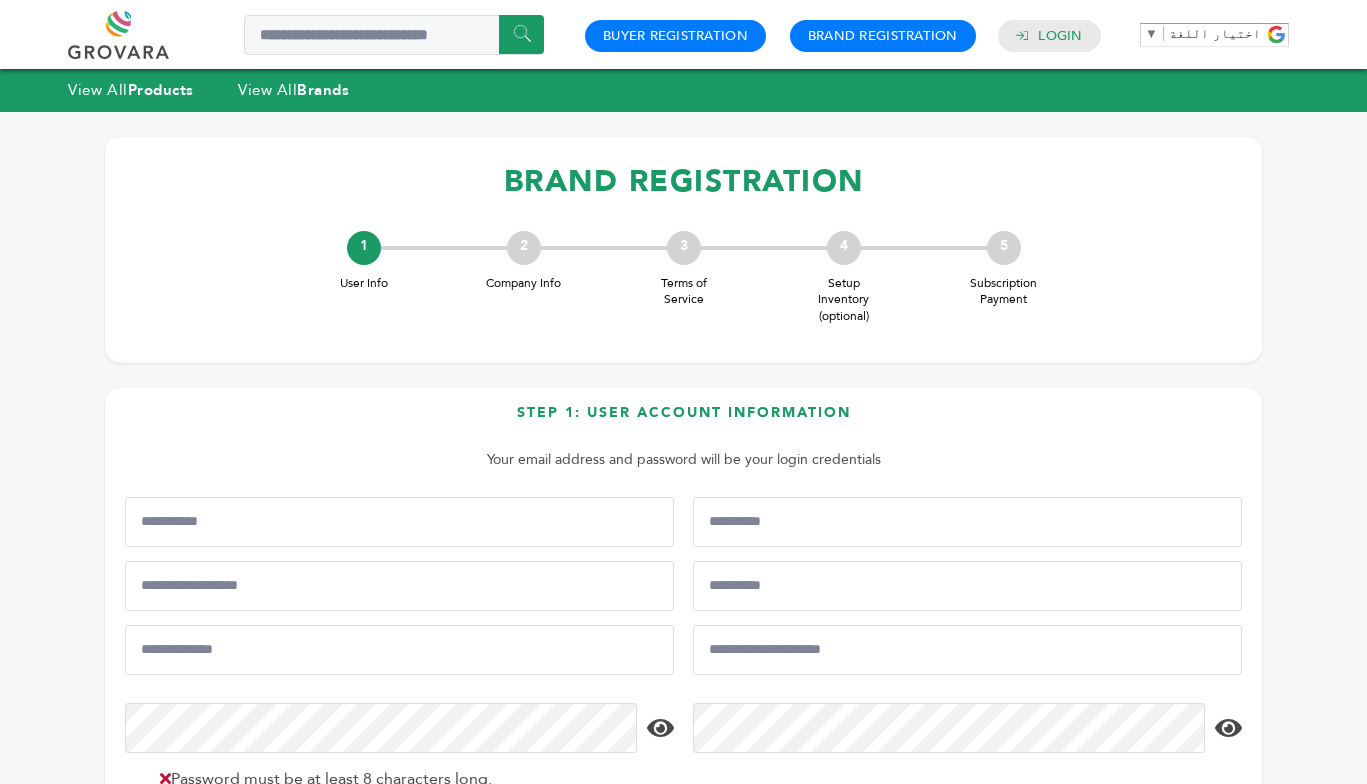 scroll, scrollTop: 0, scrollLeft: 0, axis: both 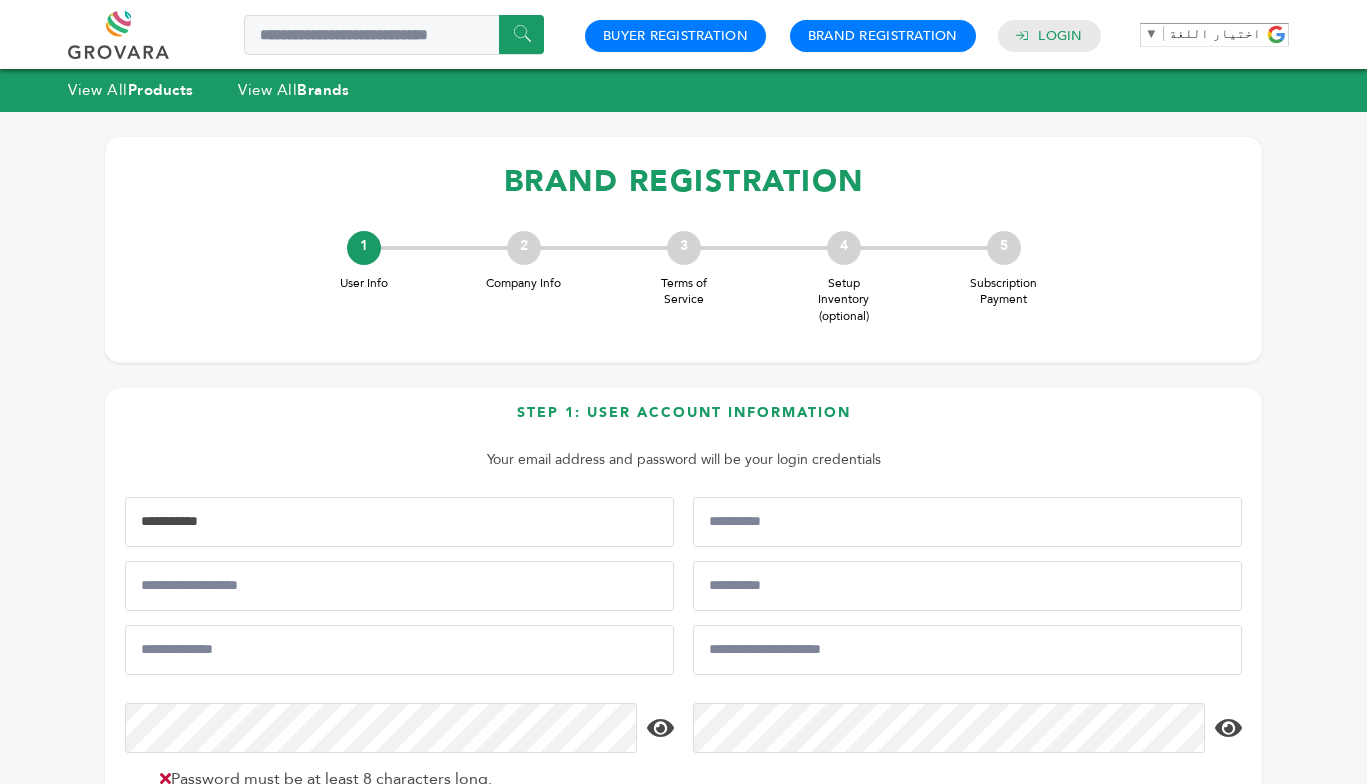 click at bounding box center [399, 522] 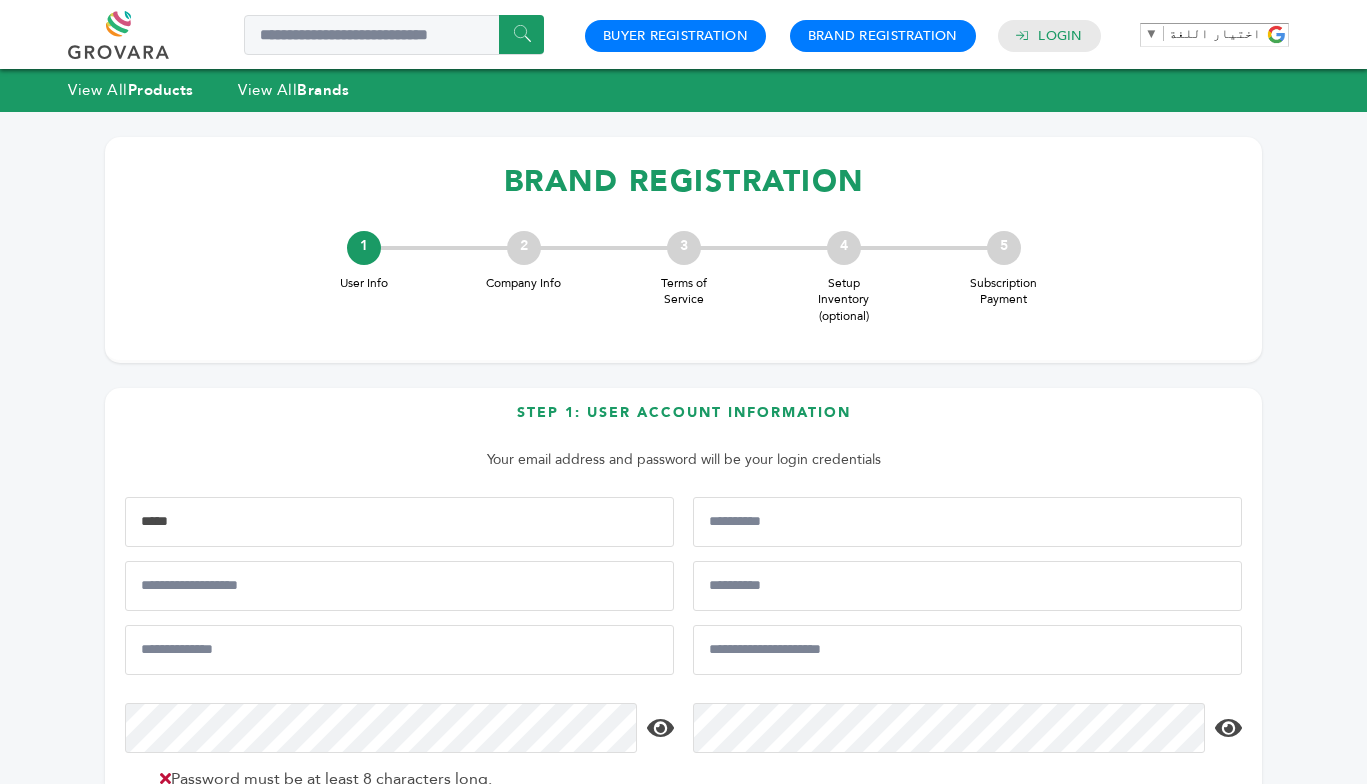 type on "******" 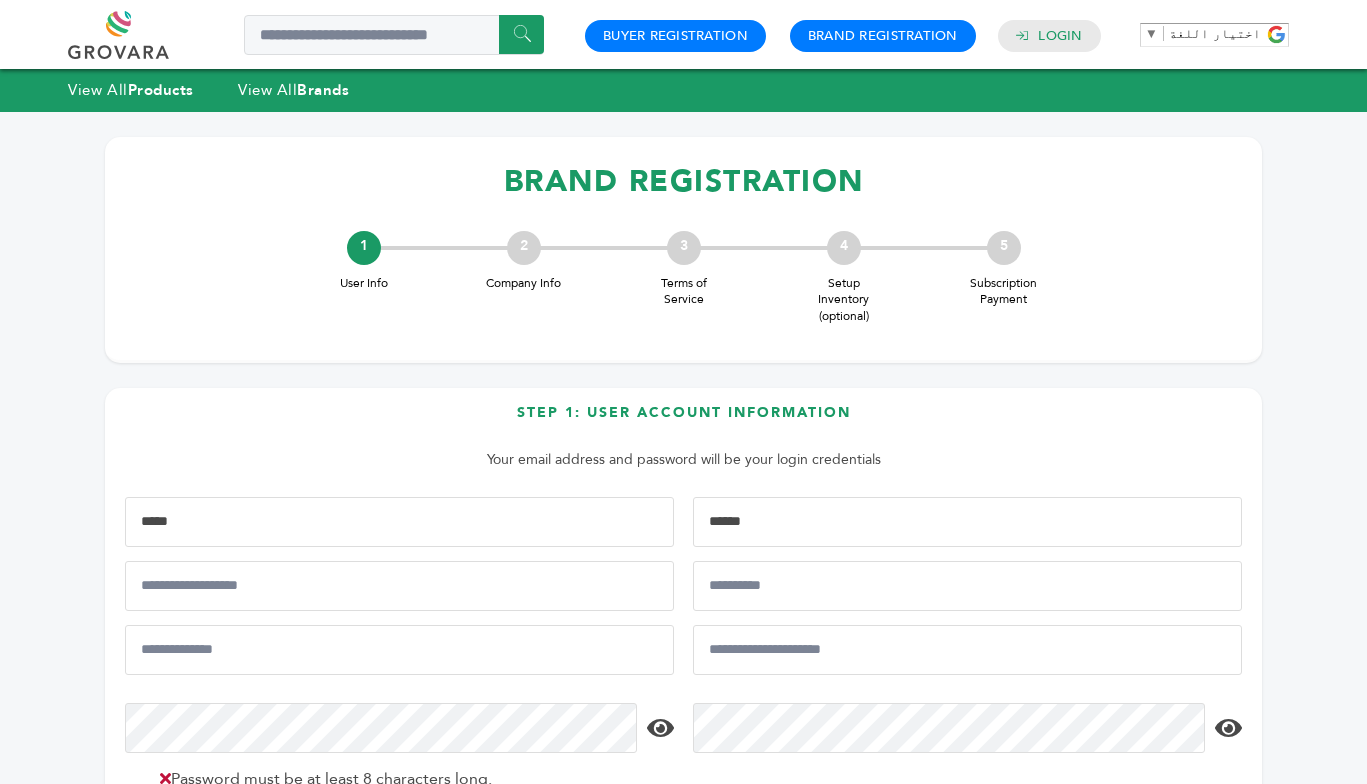 type on "**********" 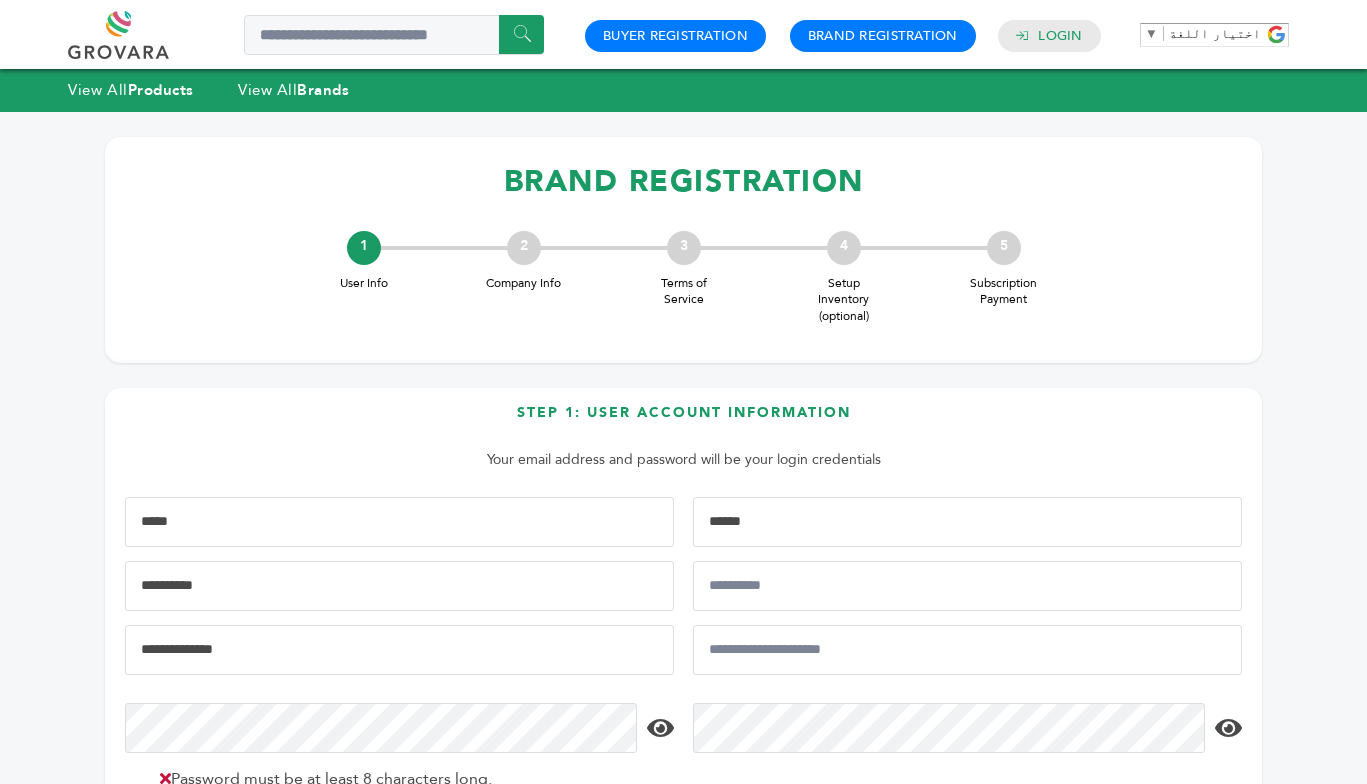 type on "**********" 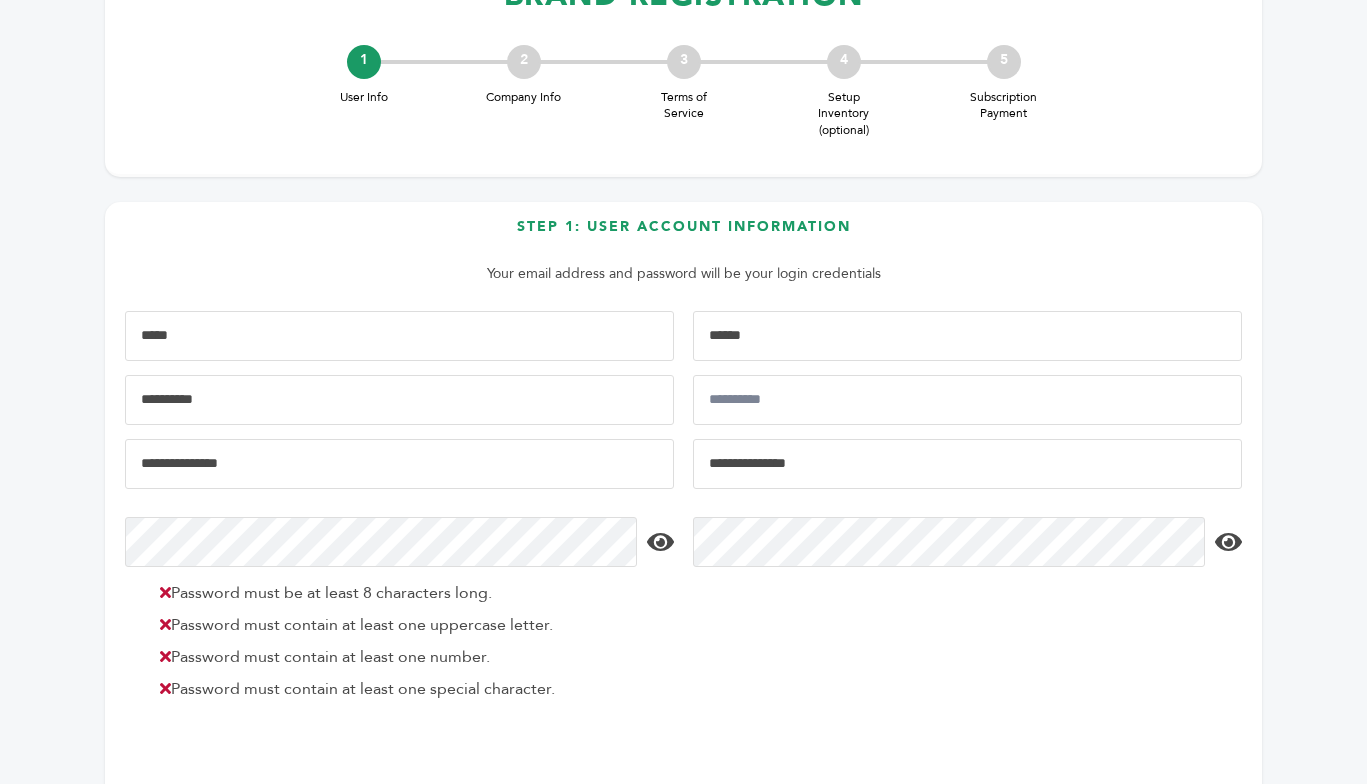 scroll, scrollTop: 190, scrollLeft: 0, axis: vertical 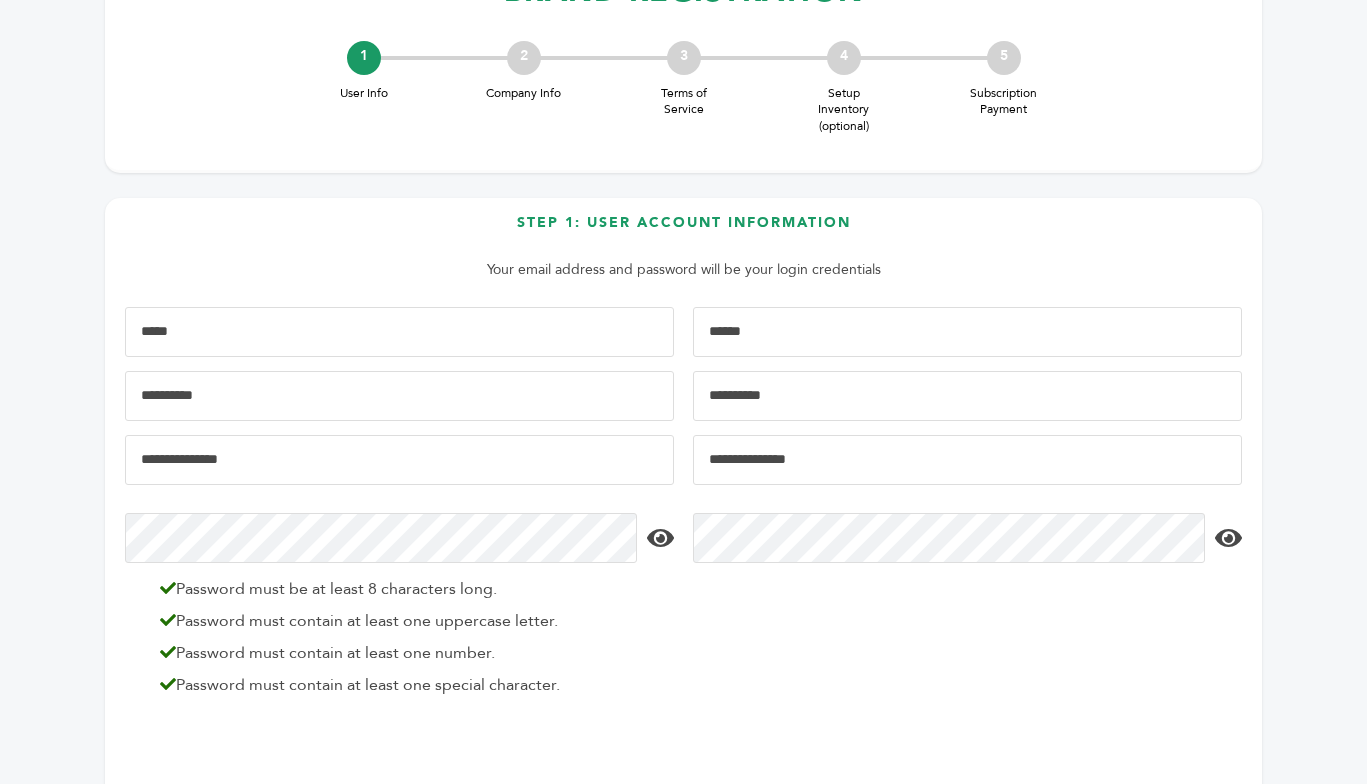 click at bounding box center [967, 396] 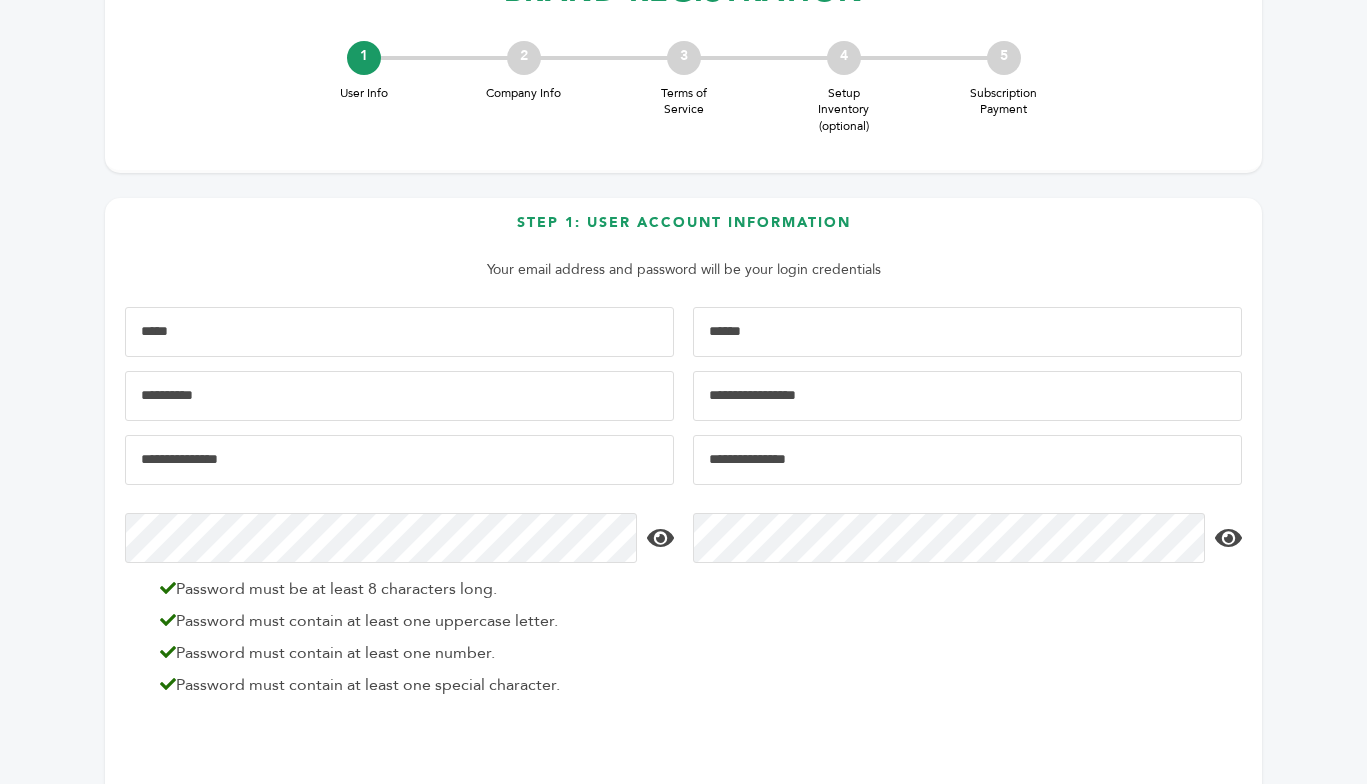 type on "**********" 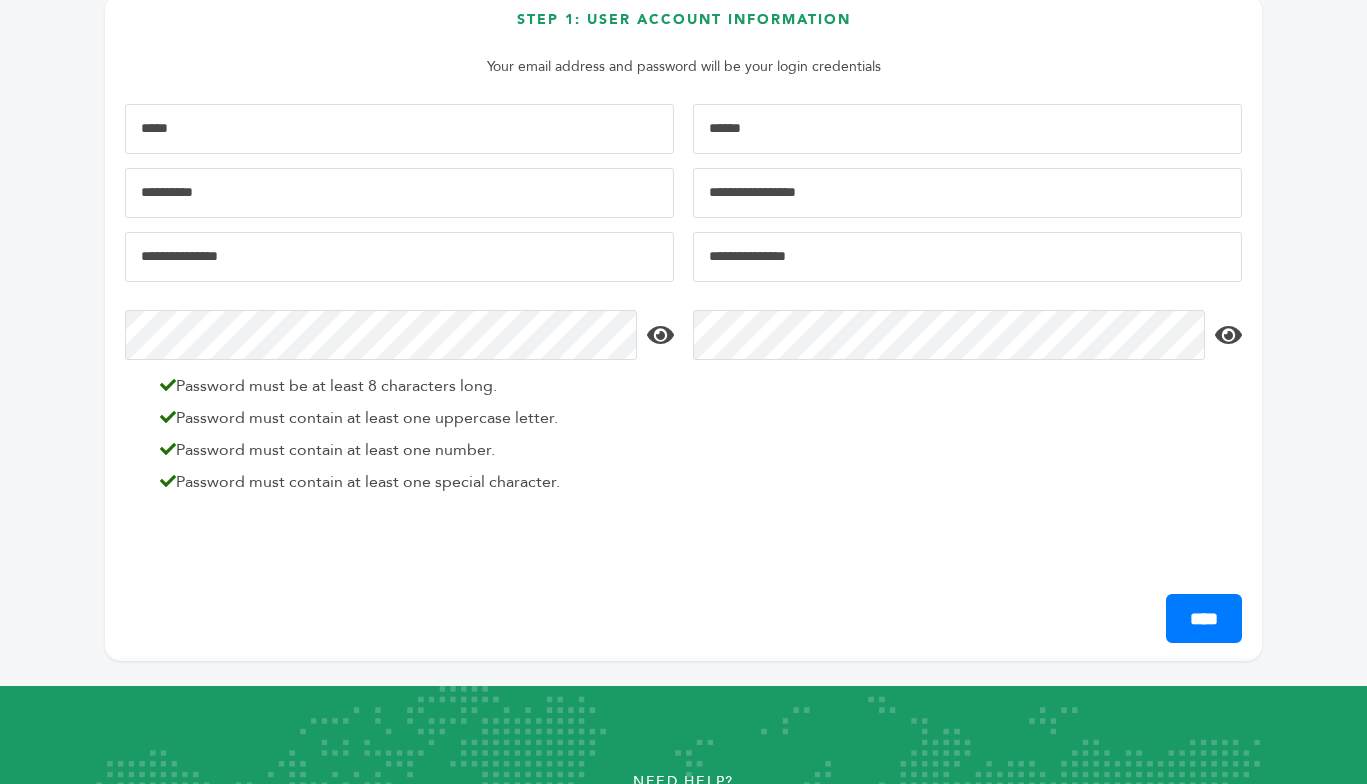 scroll, scrollTop: 395, scrollLeft: 0, axis: vertical 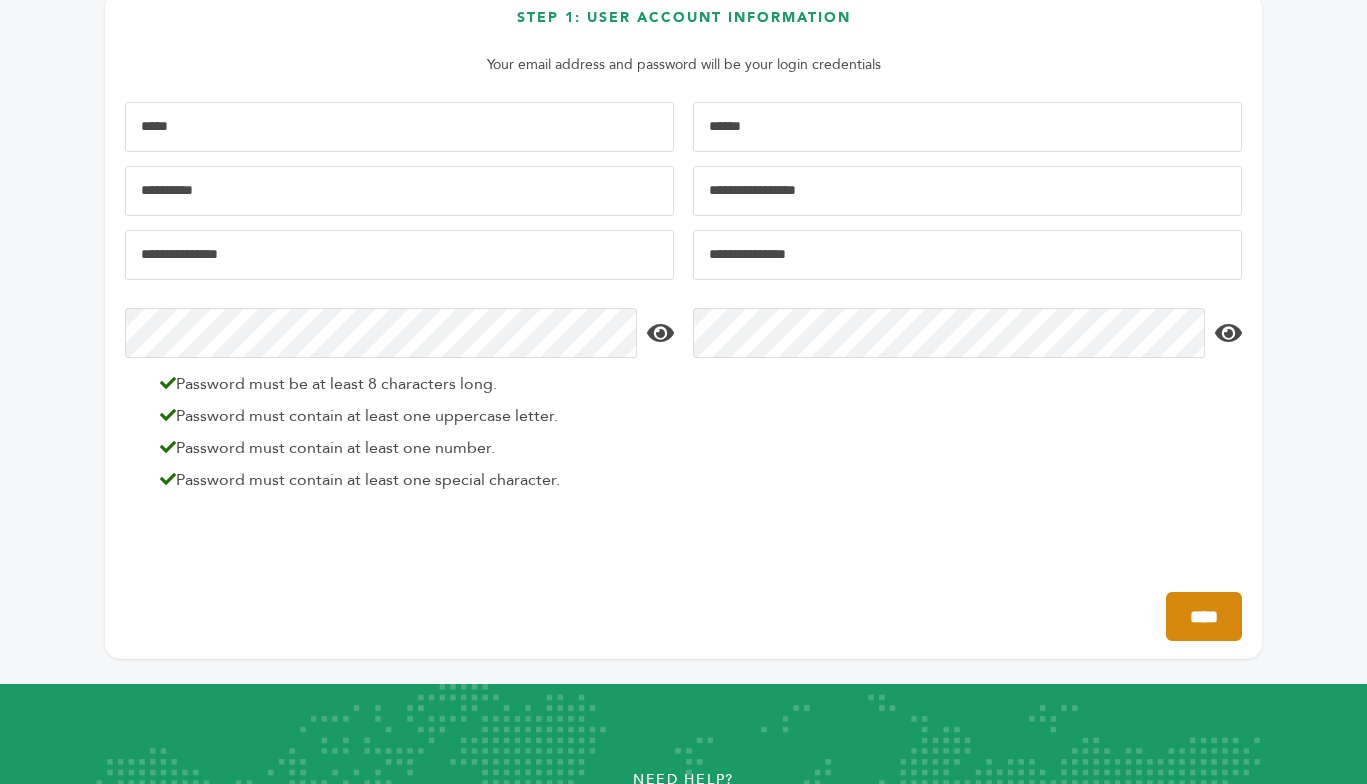 click on "****" at bounding box center [1204, 616] 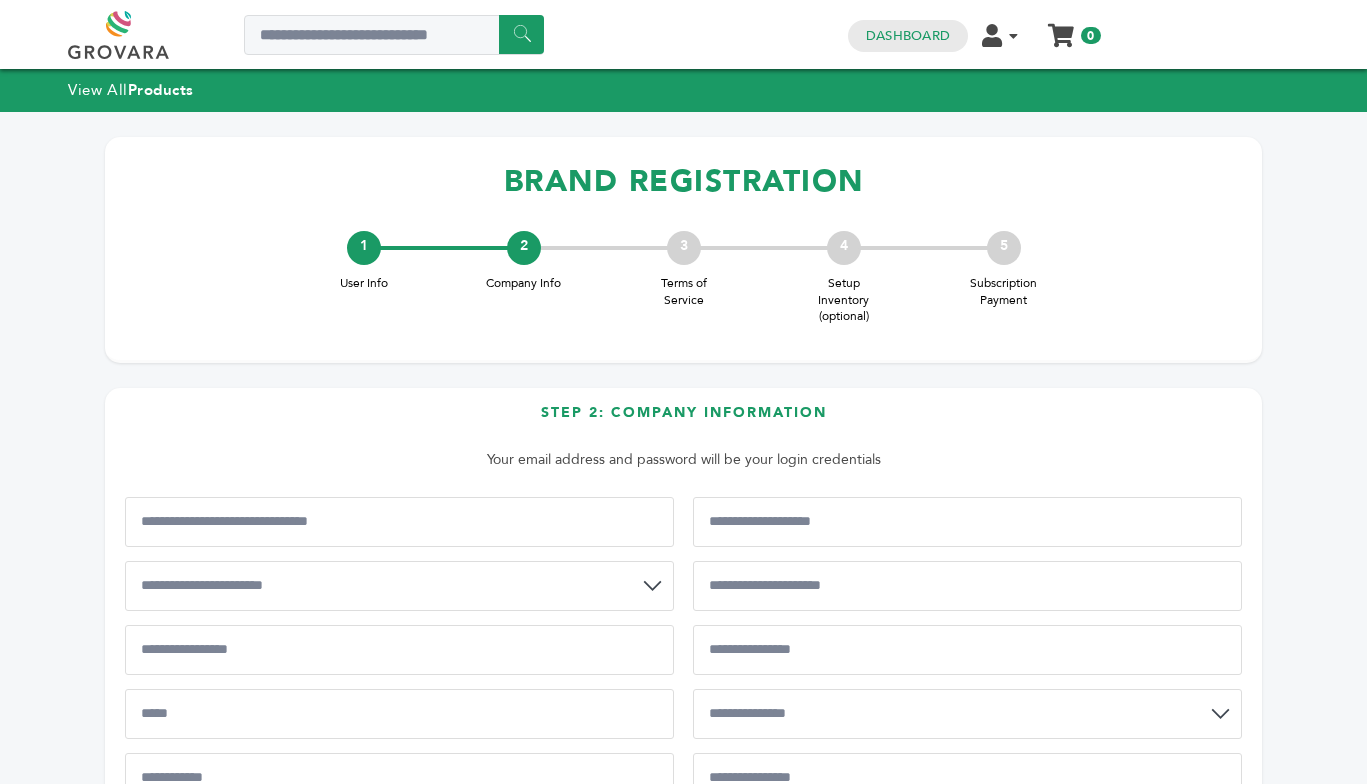 scroll, scrollTop: 0, scrollLeft: 0, axis: both 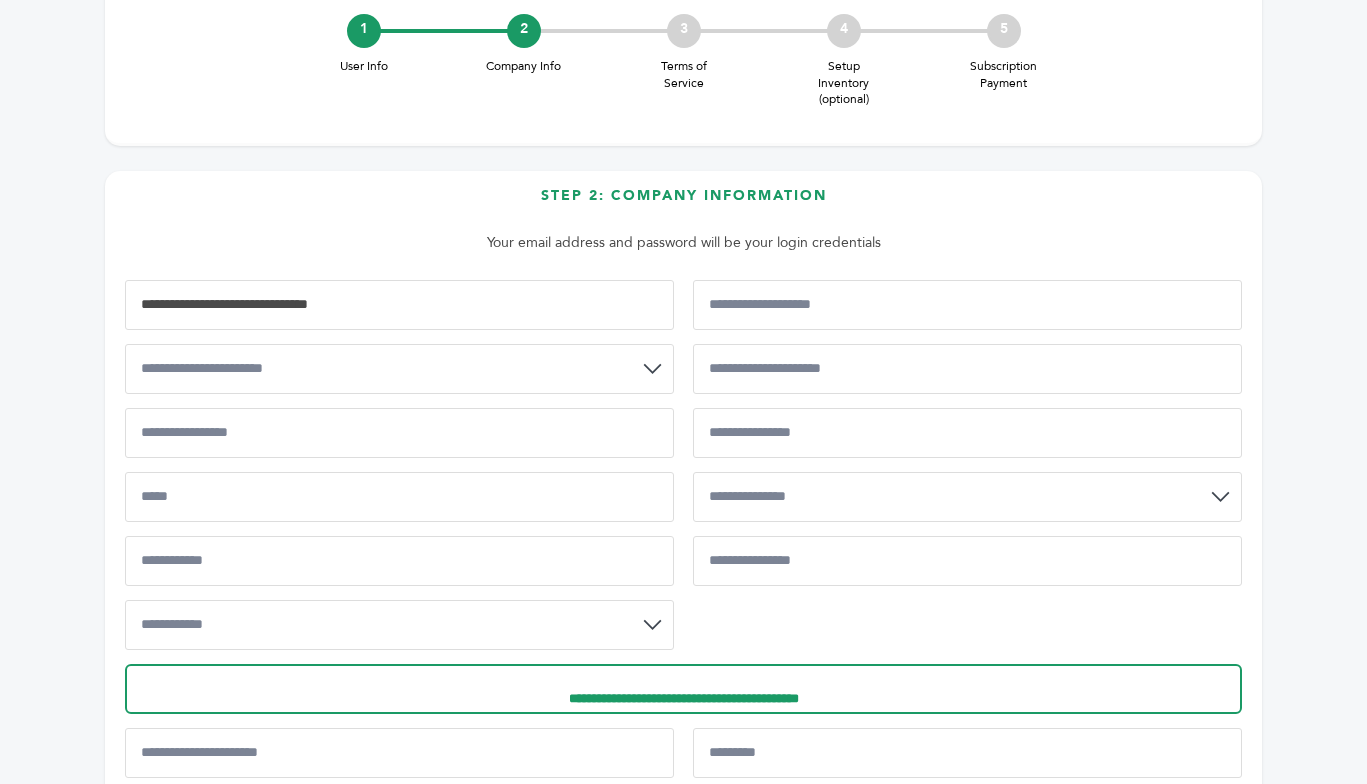 click at bounding box center [399, 305] 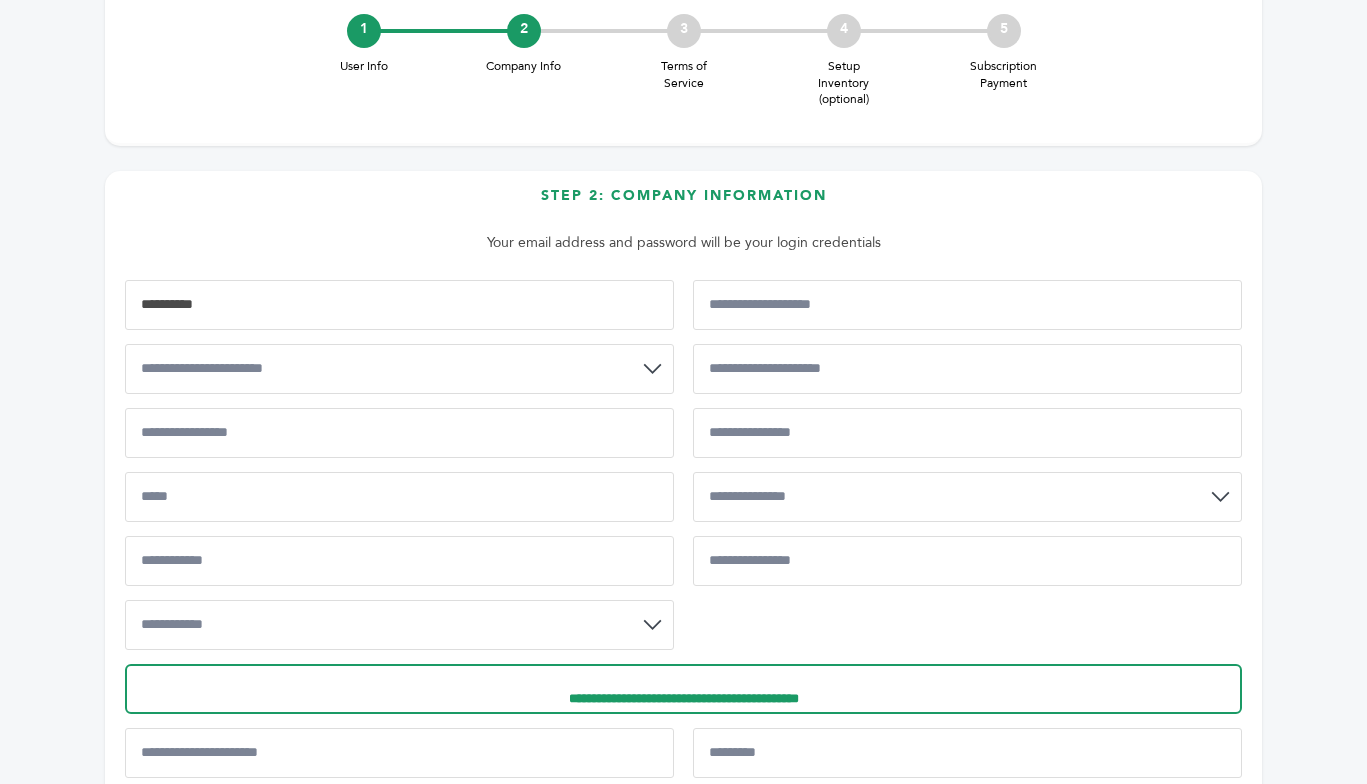type on "**********" 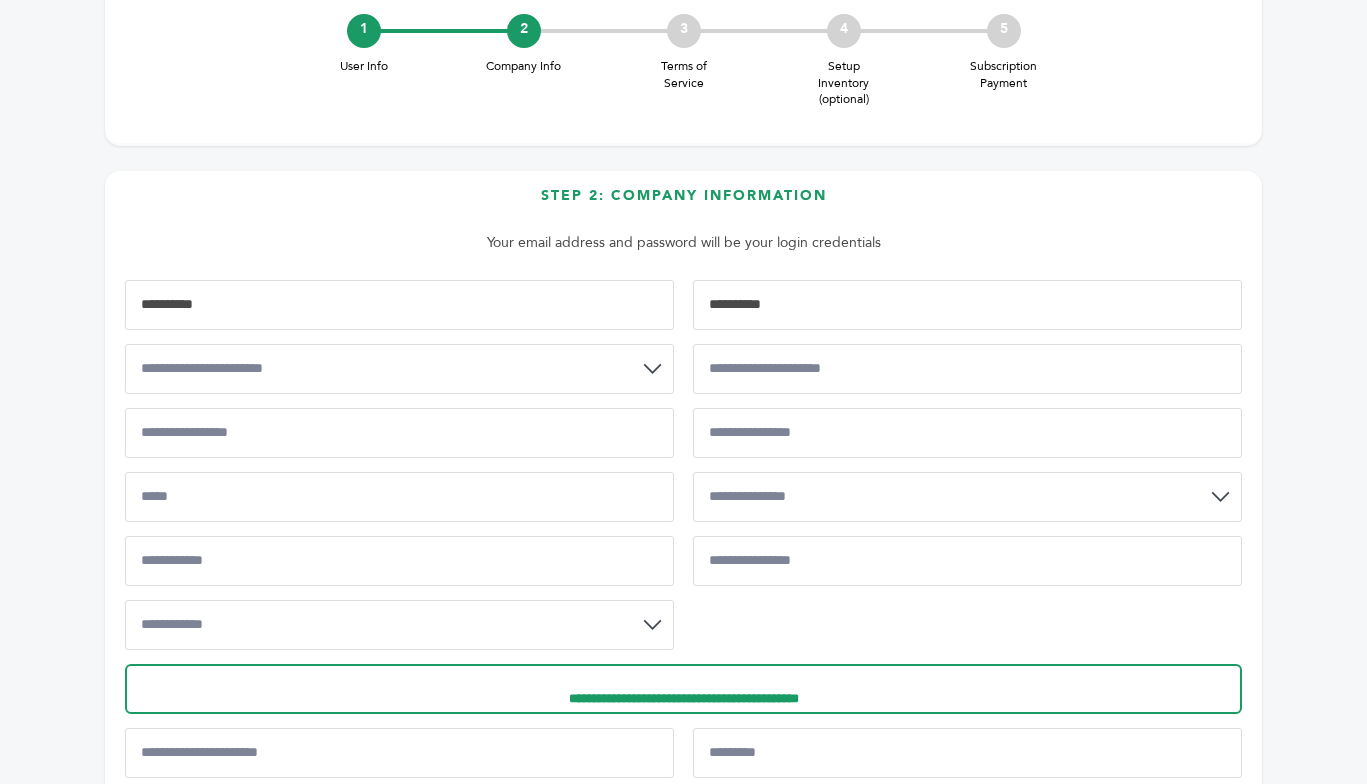select on "**" 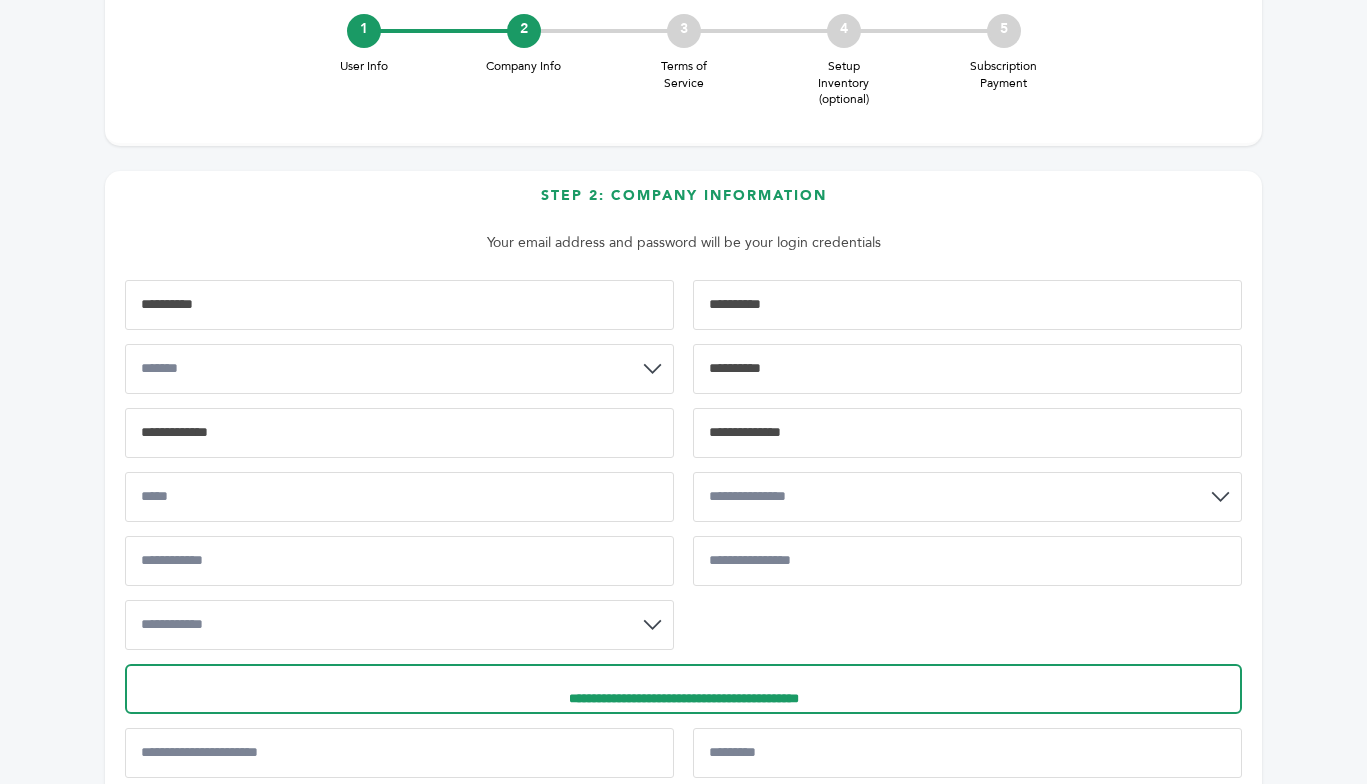 type on "*****" 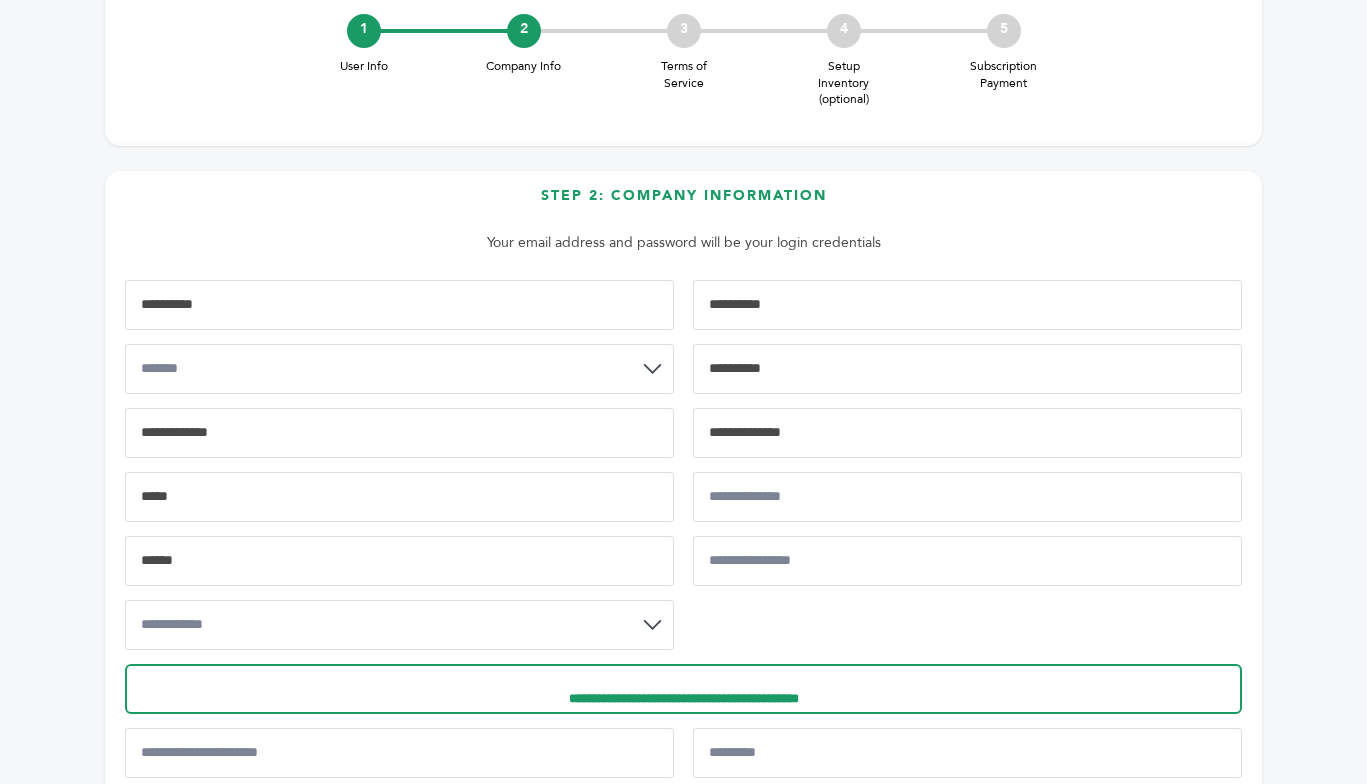 click on "**********" at bounding box center (399, 369) 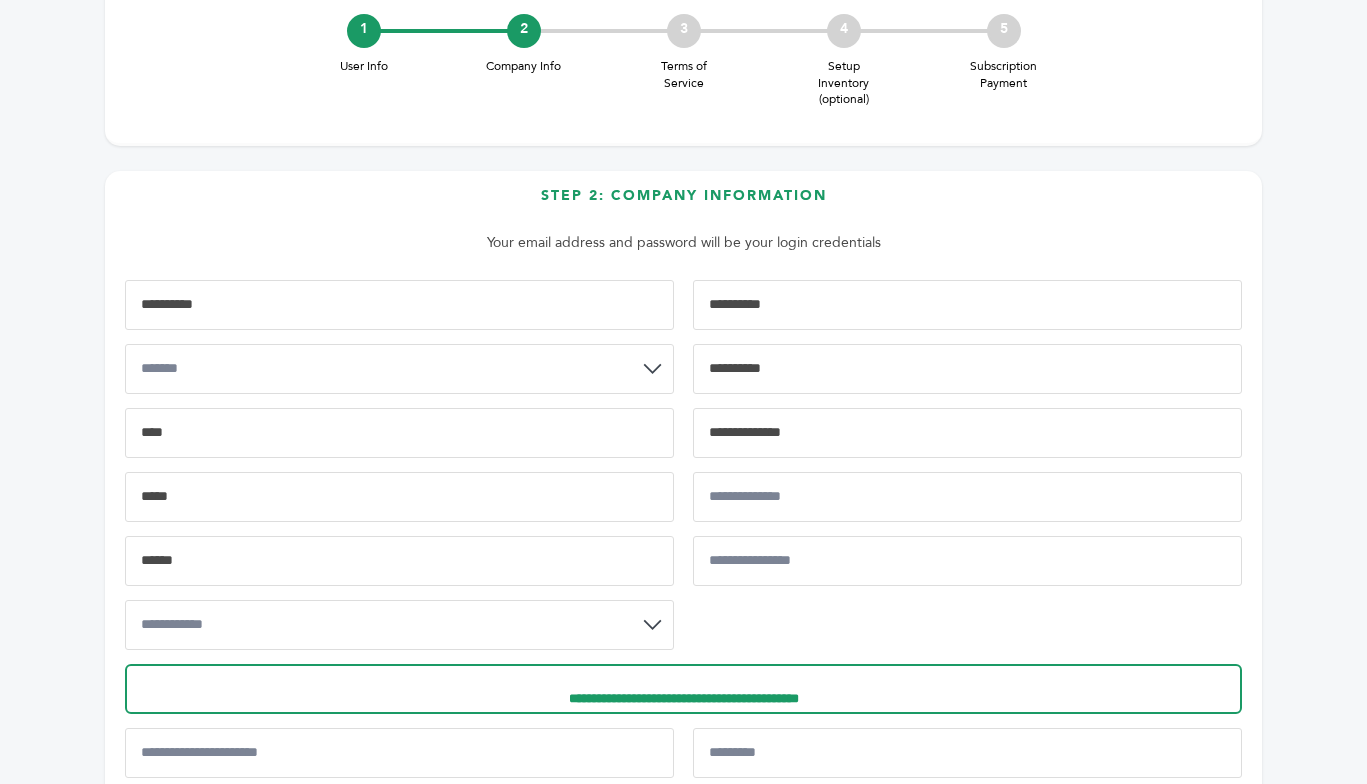 type on "**********" 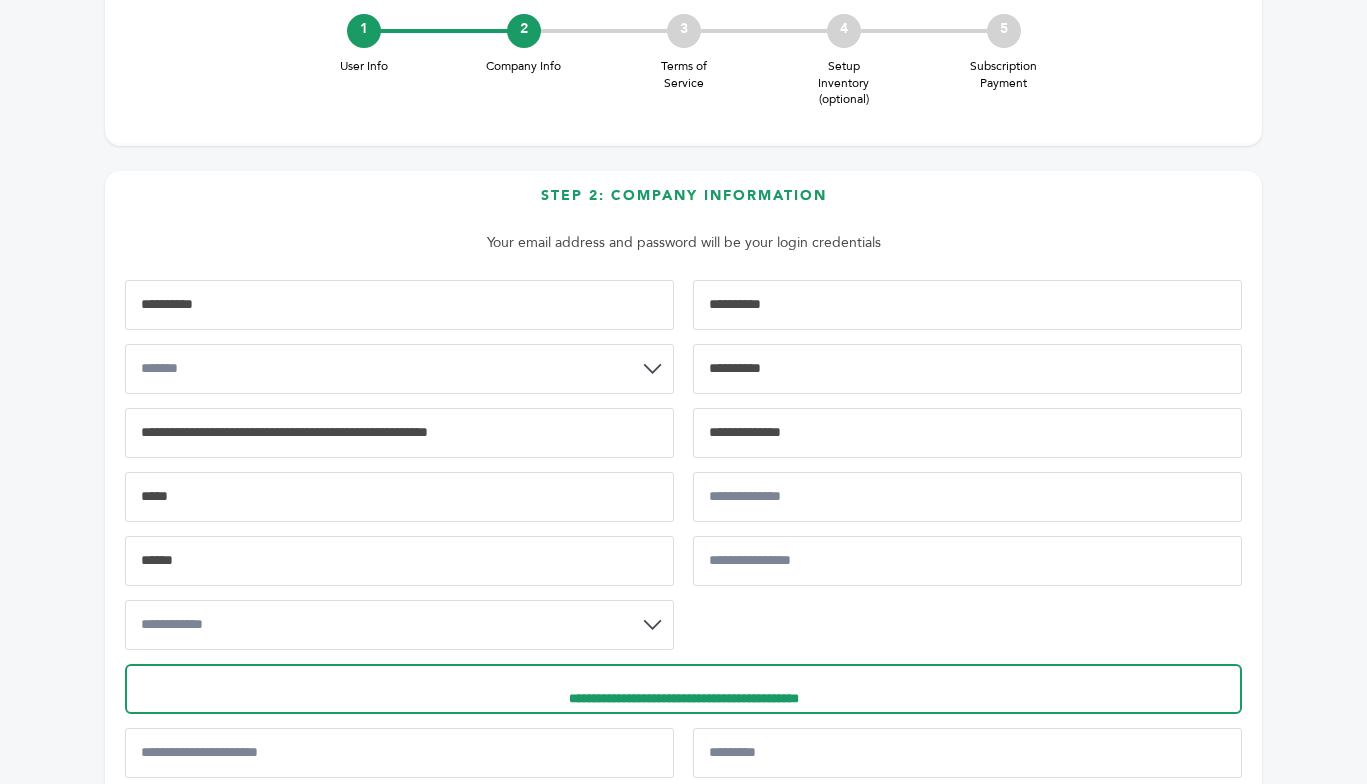 click on "**********" at bounding box center [399, 625] 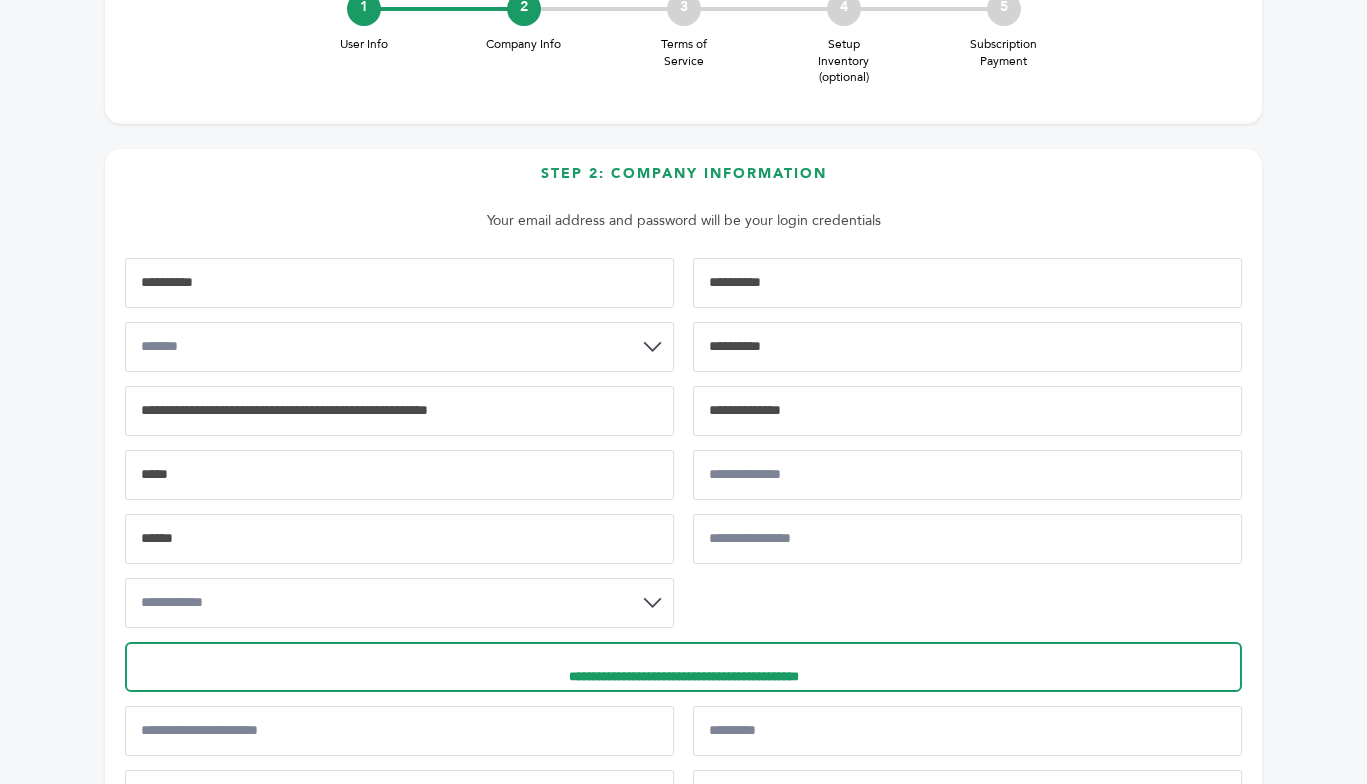 scroll, scrollTop: 241, scrollLeft: 0, axis: vertical 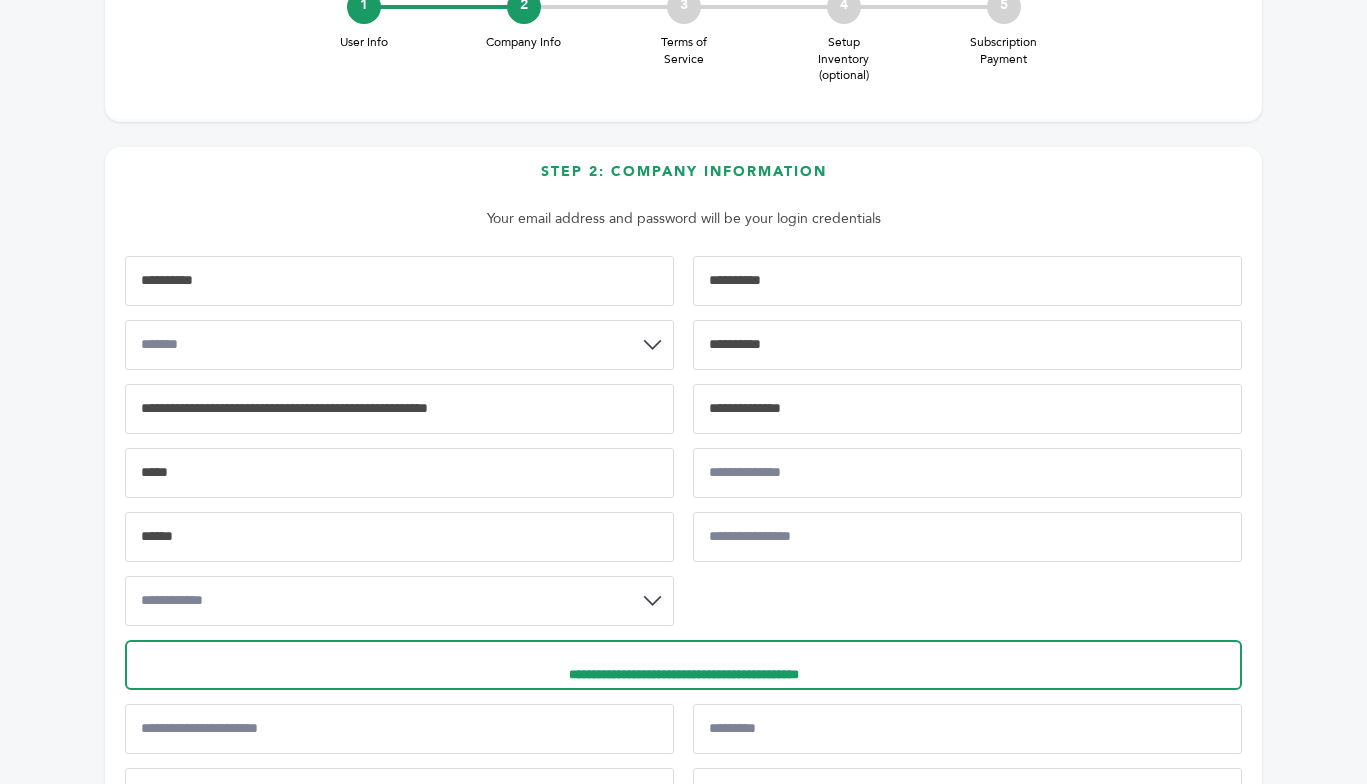 drag, startPoint x: 843, startPoint y: 399, endPoint x: 676, endPoint y: 398, distance: 167.00299 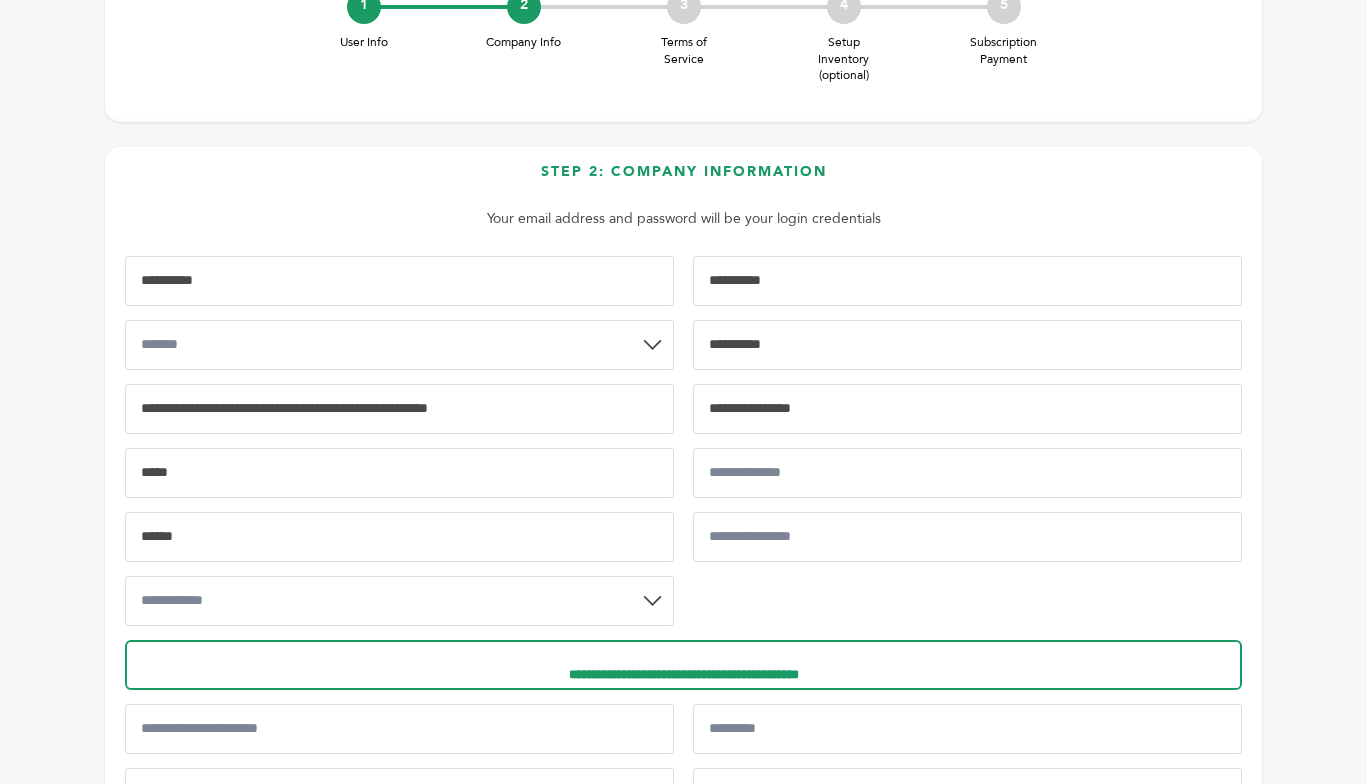 type 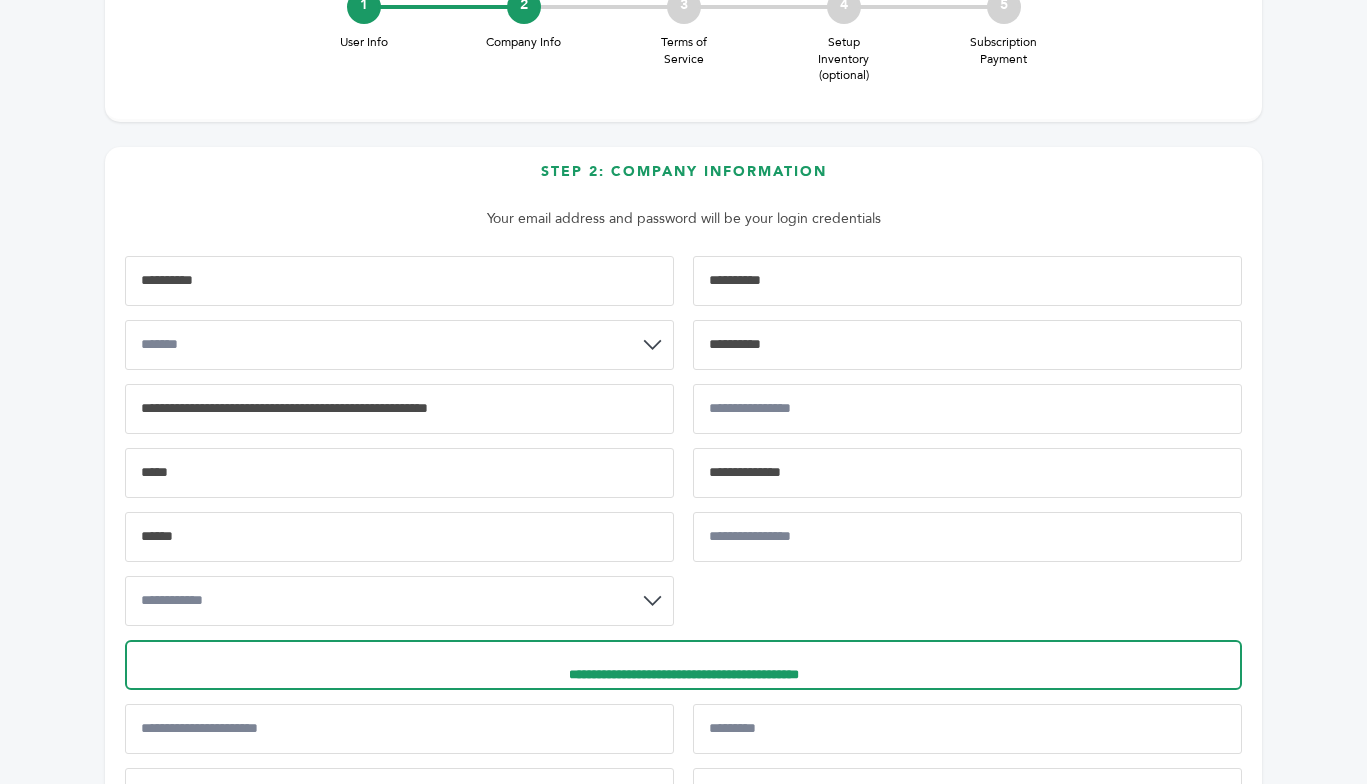 click at bounding box center (967, 473) 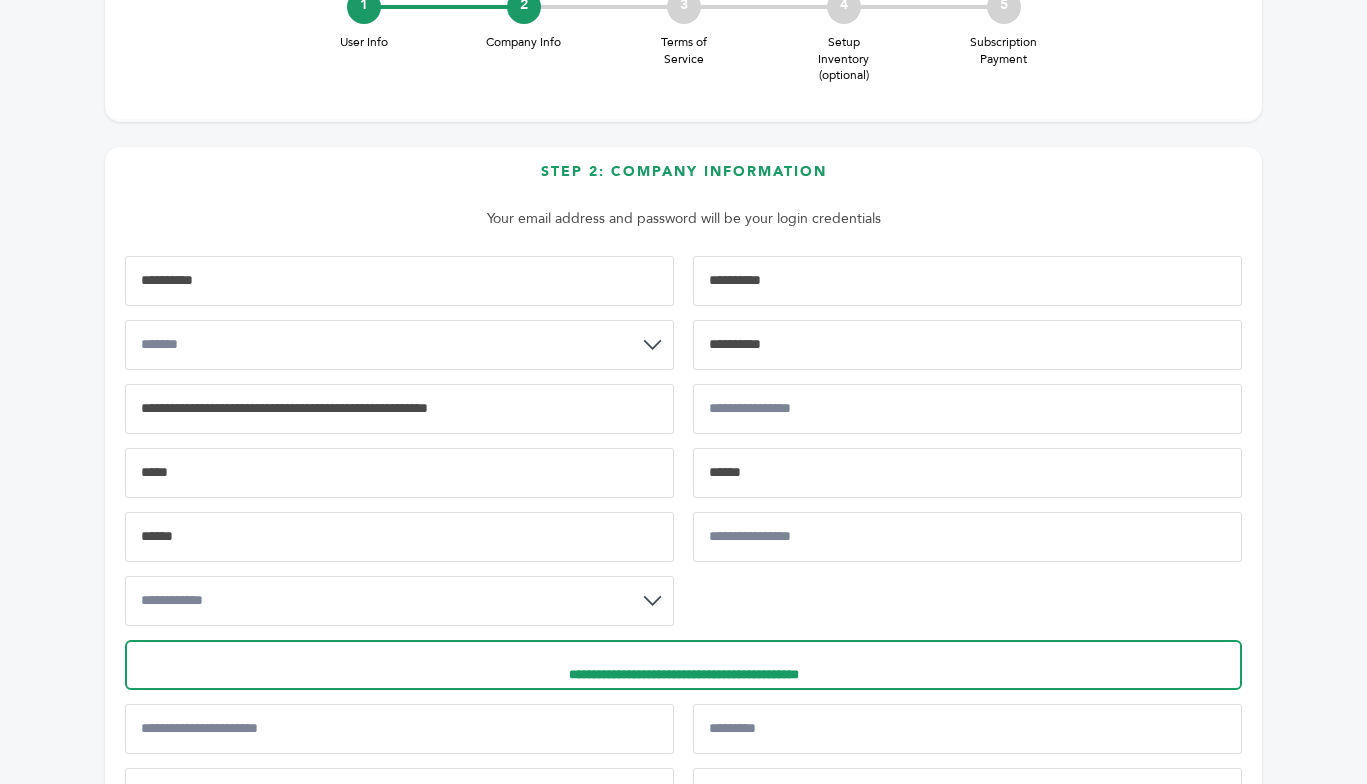type on "******" 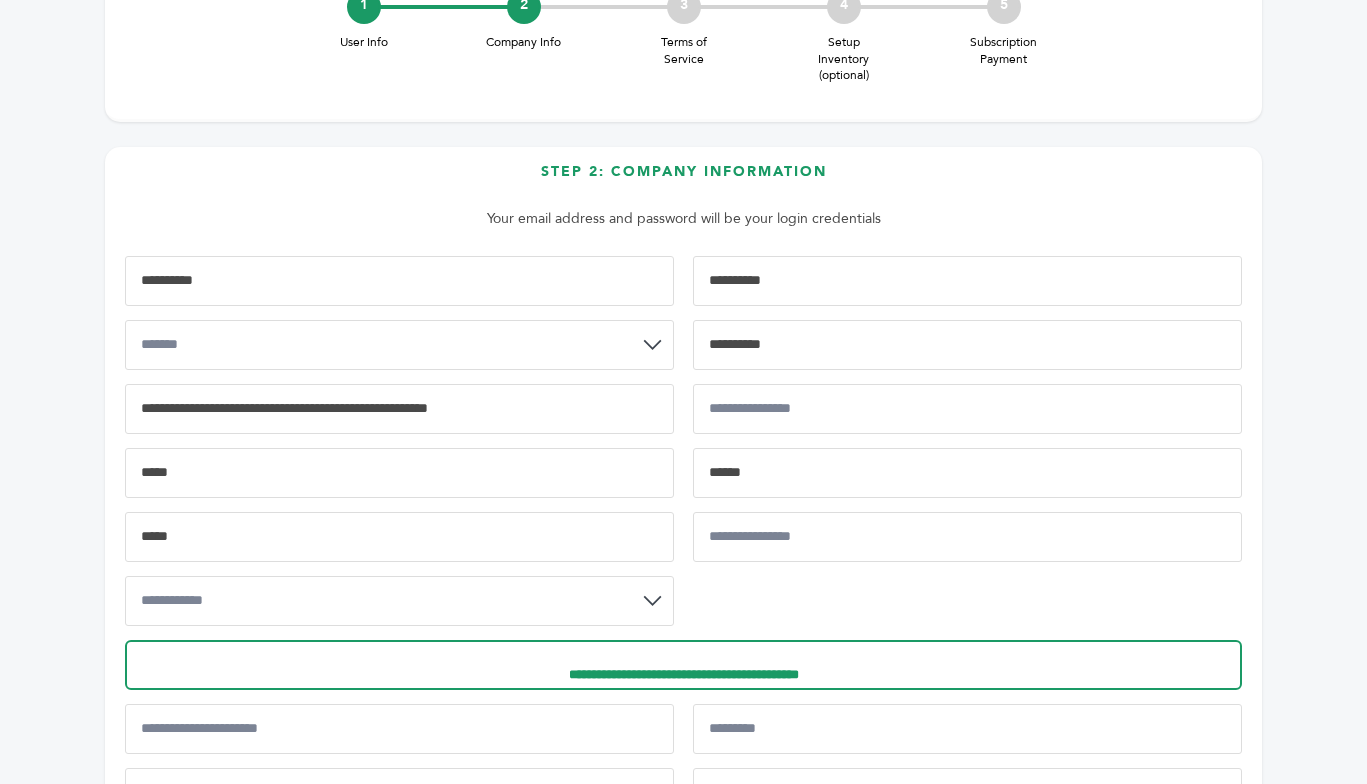 type on "******" 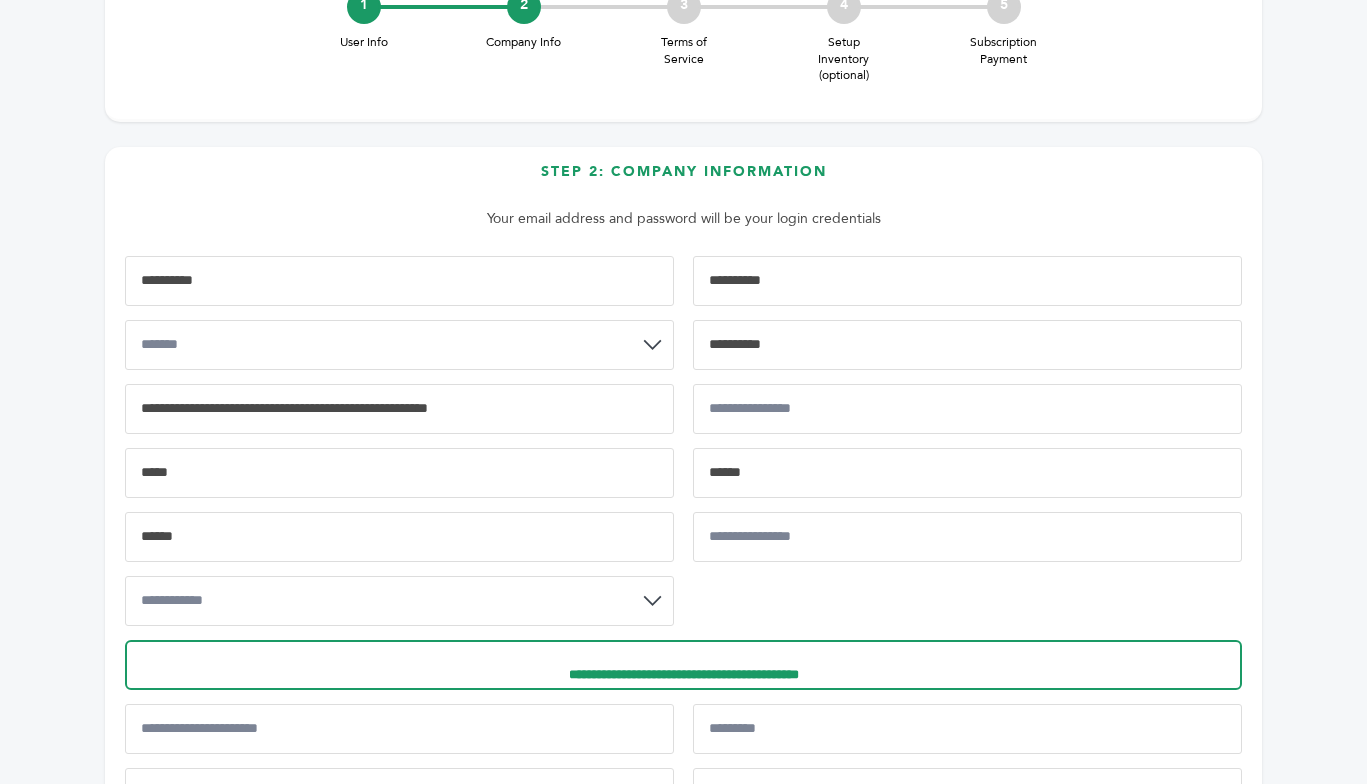 click on "******" at bounding box center [967, 473] 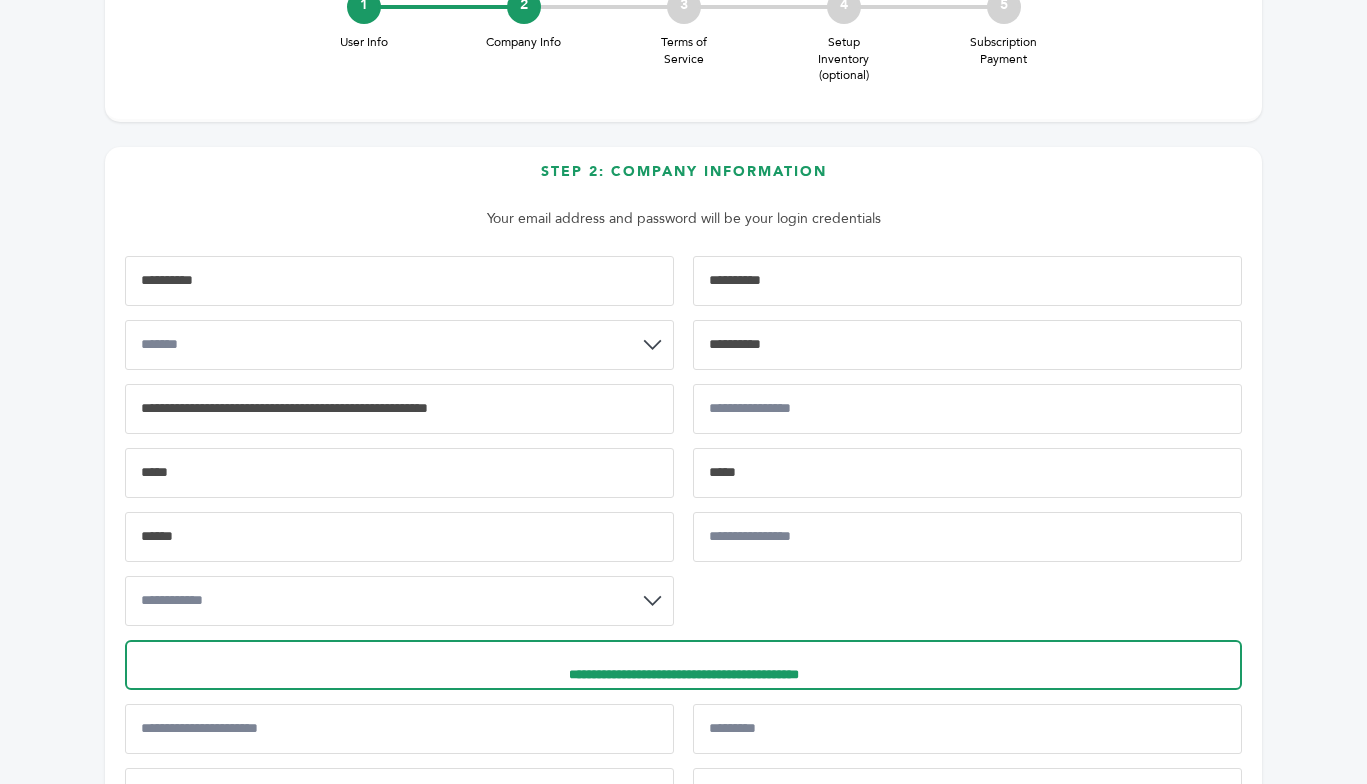 type on "*****" 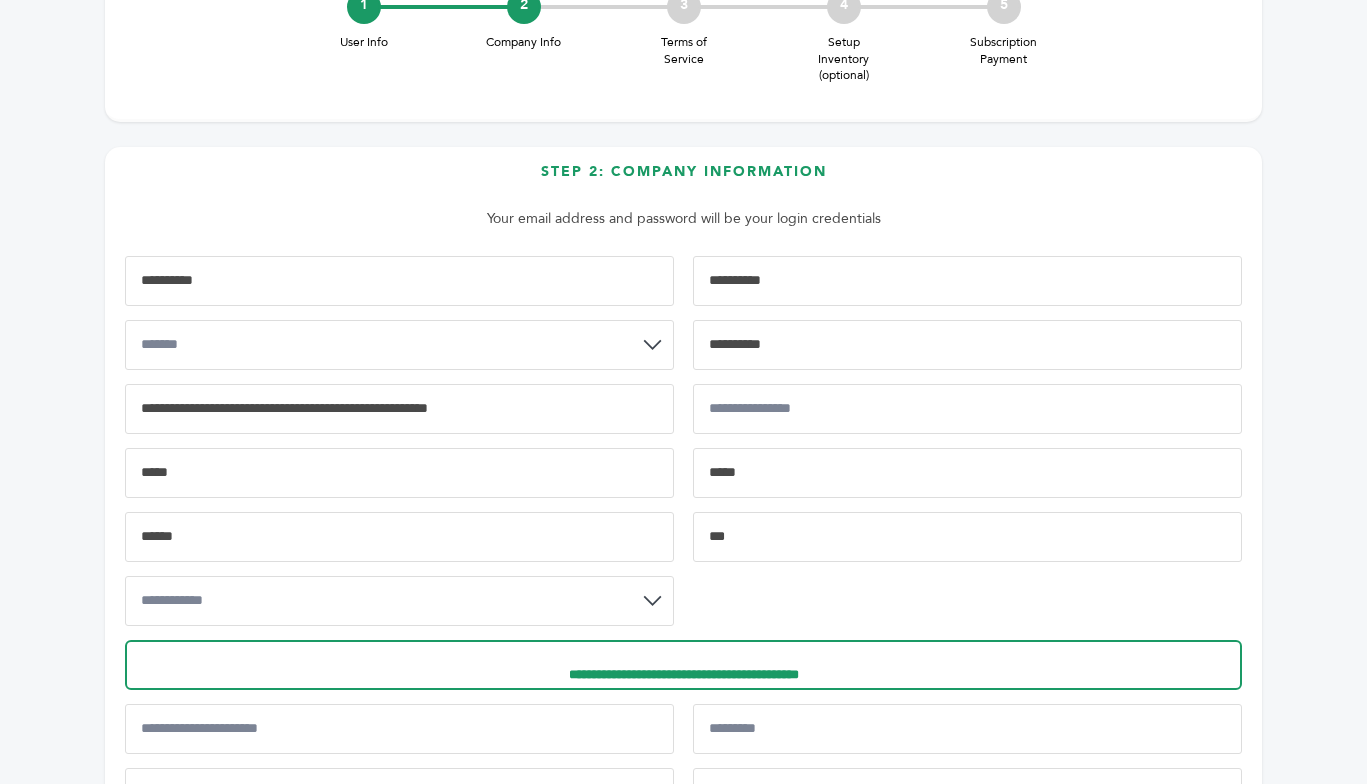 type on "**********" 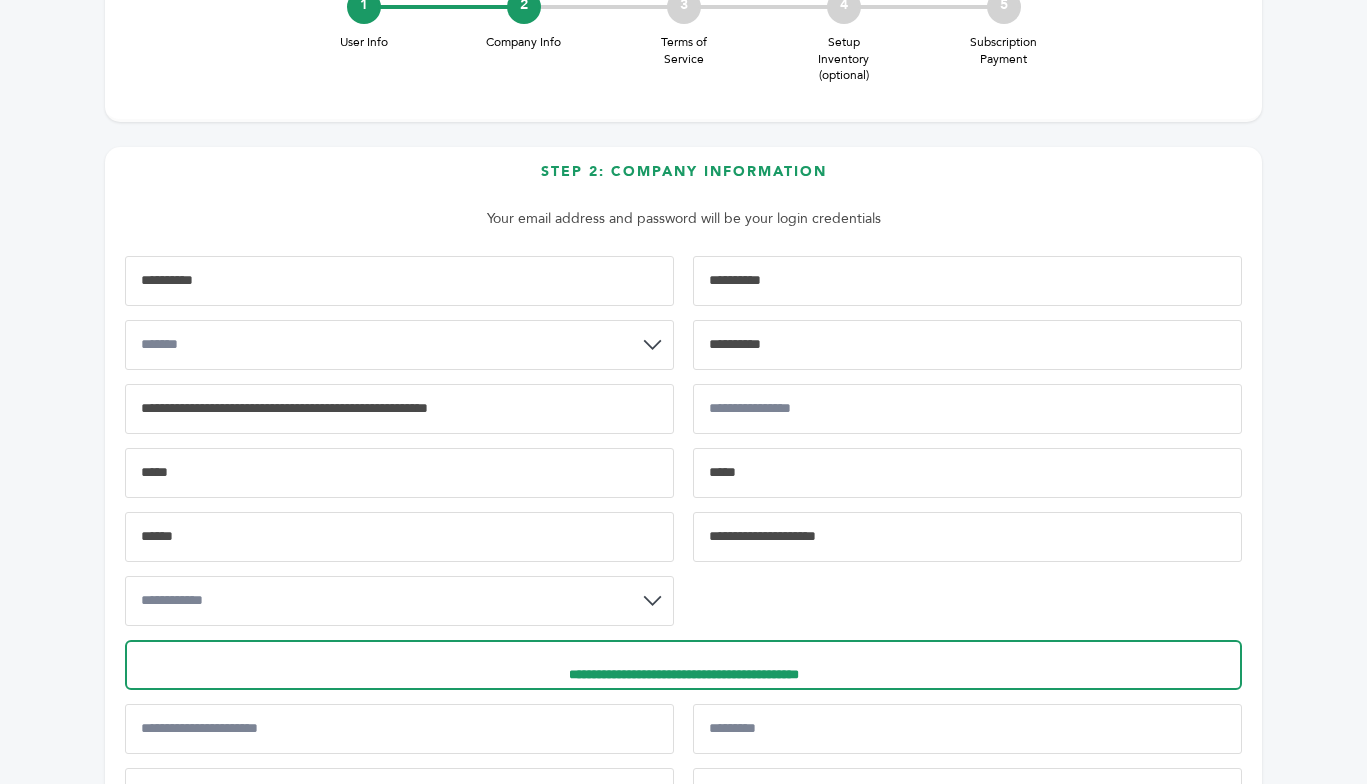 type on "**********" 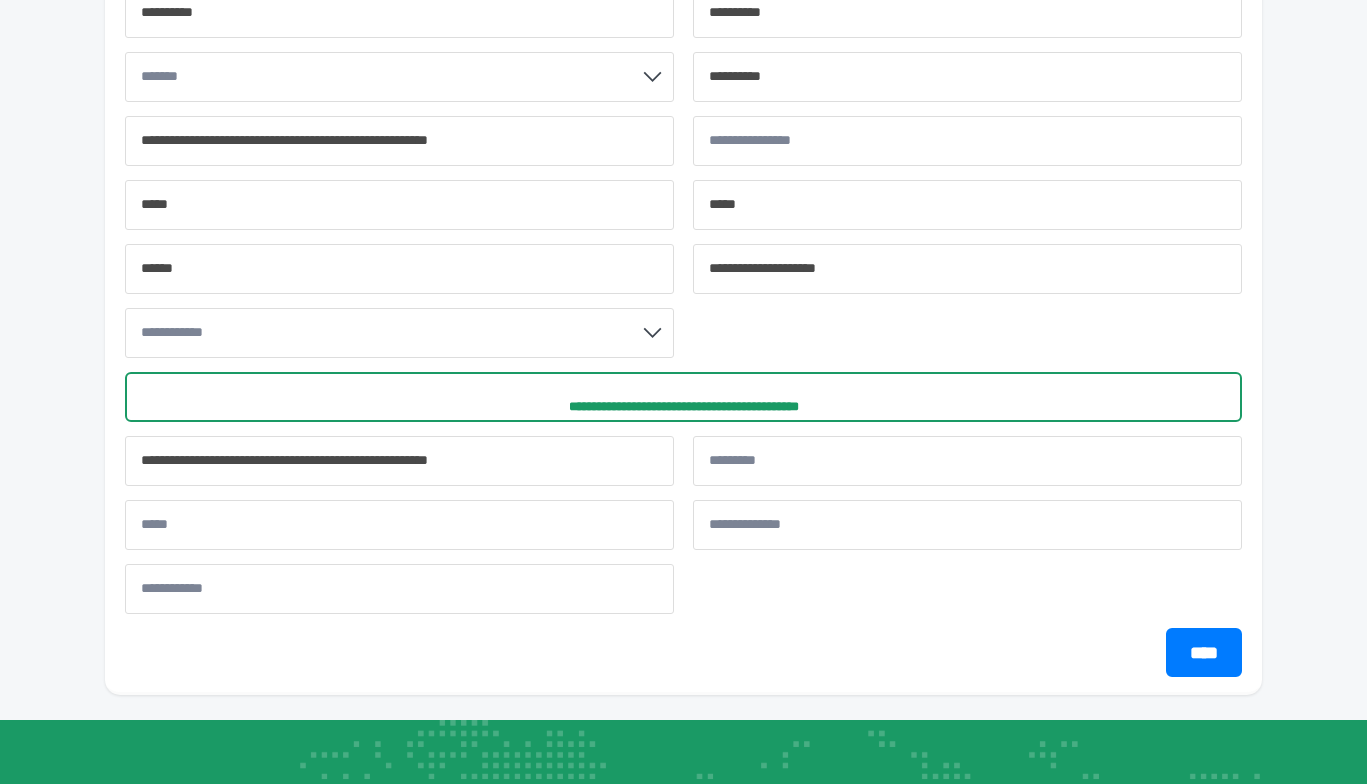 scroll, scrollTop: 515, scrollLeft: 0, axis: vertical 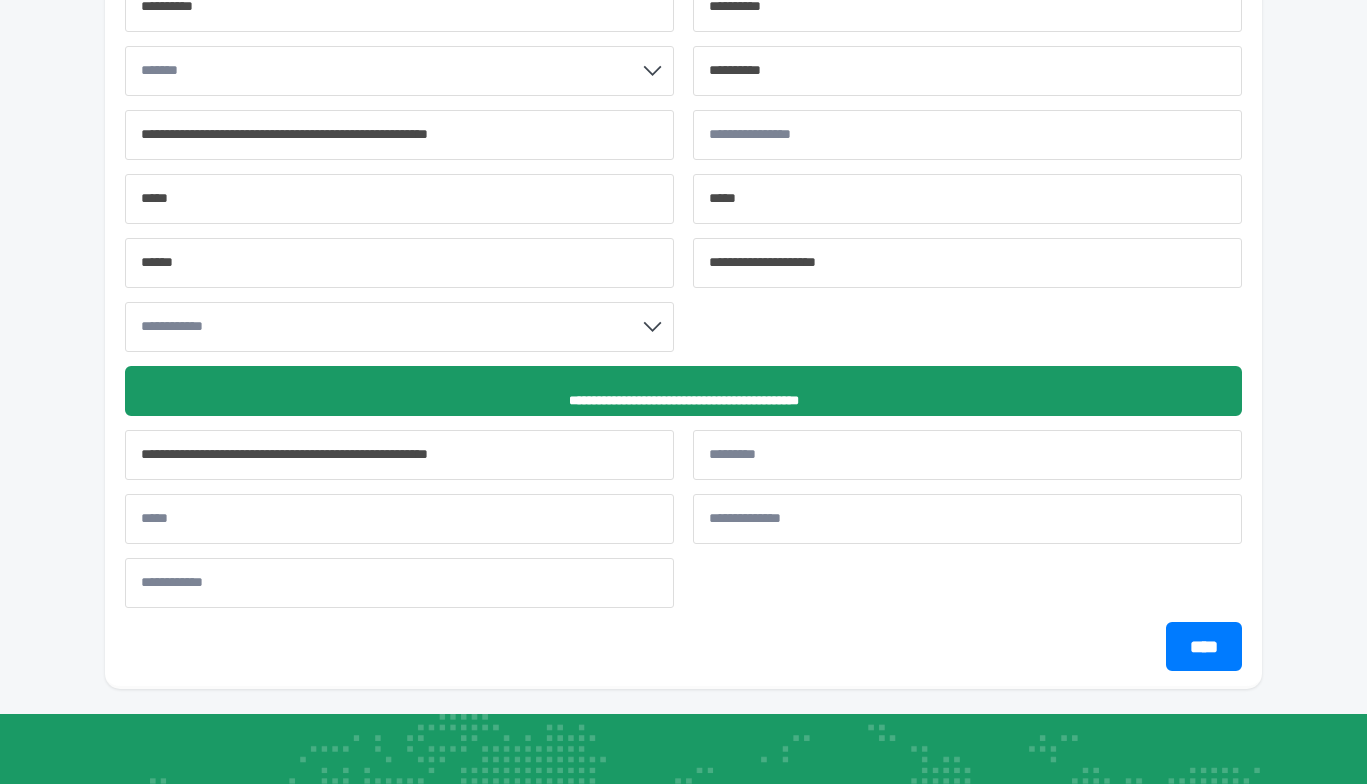 click on "**********" at bounding box center [683, 391] 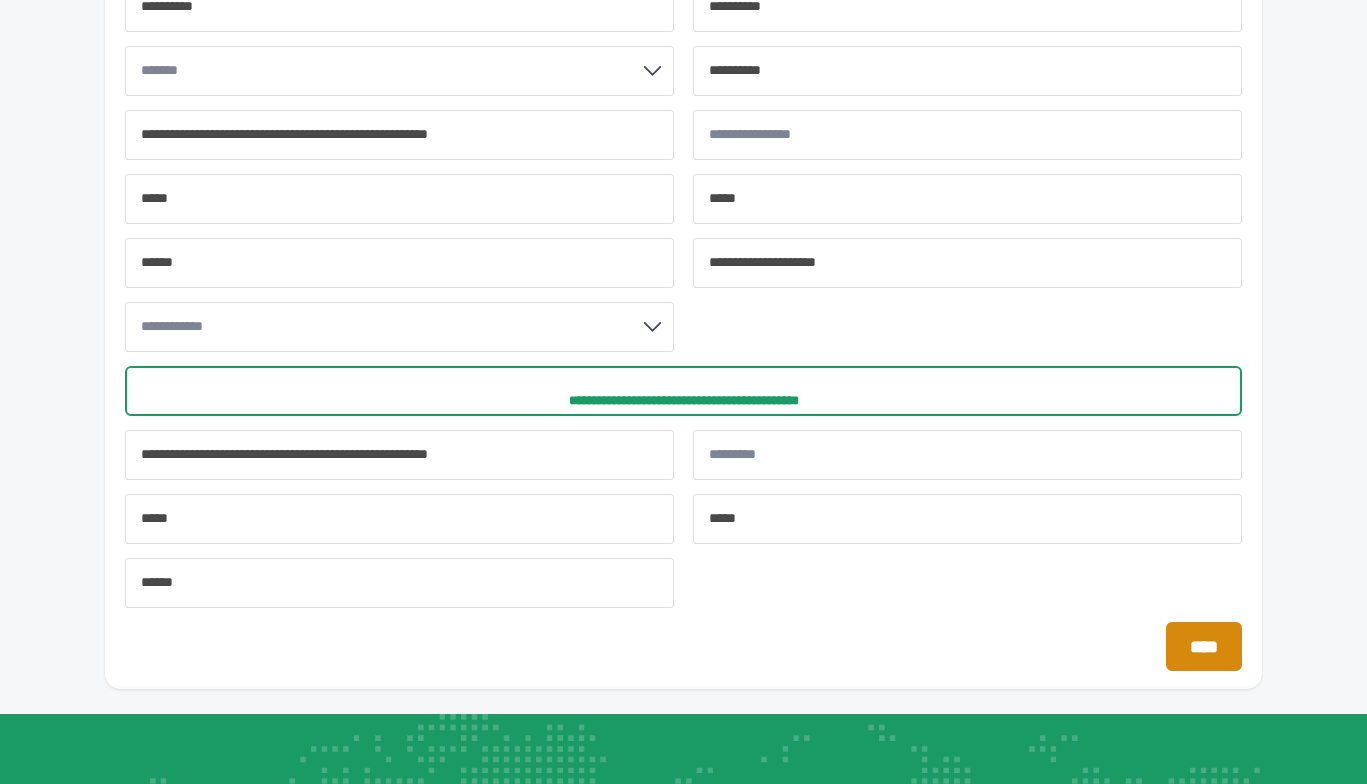 click on "****" at bounding box center [1204, 646] 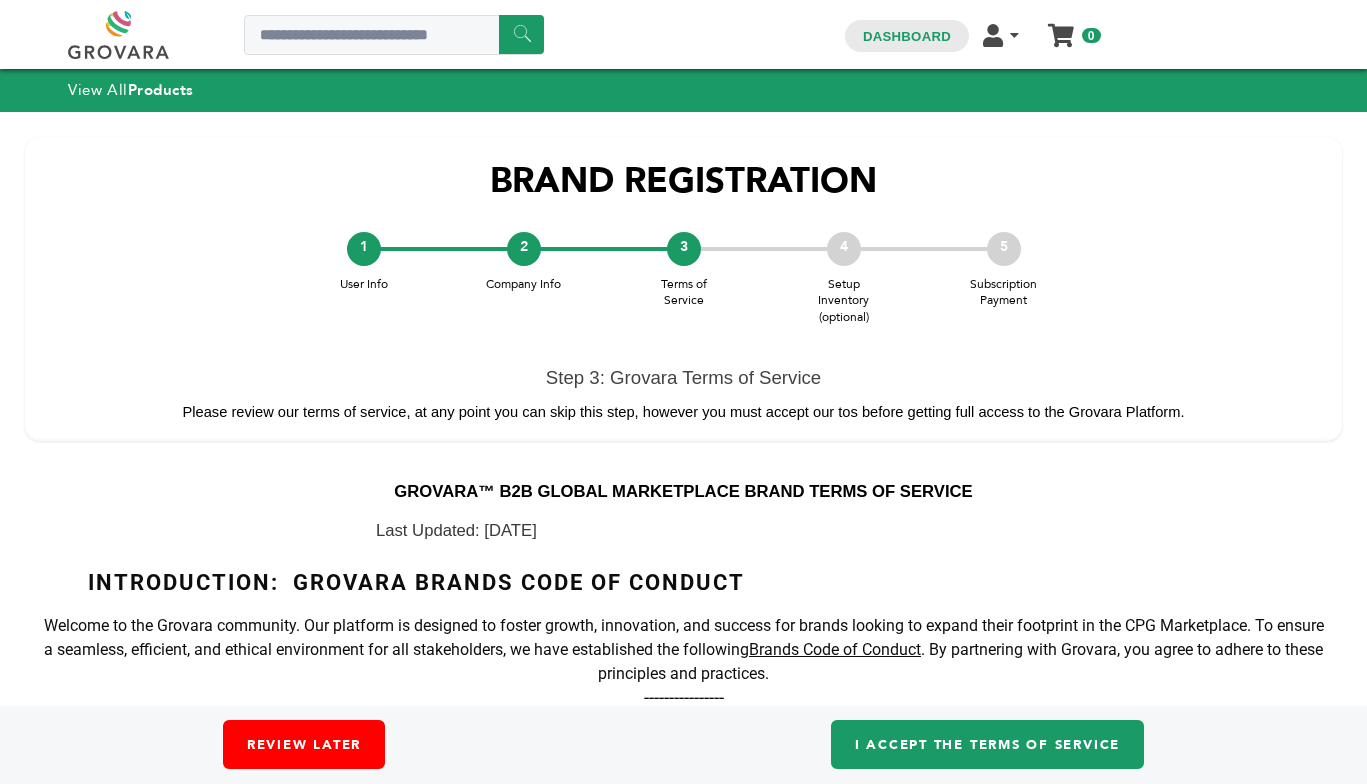 scroll, scrollTop: 0, scrollLeft: 0, axis: both 